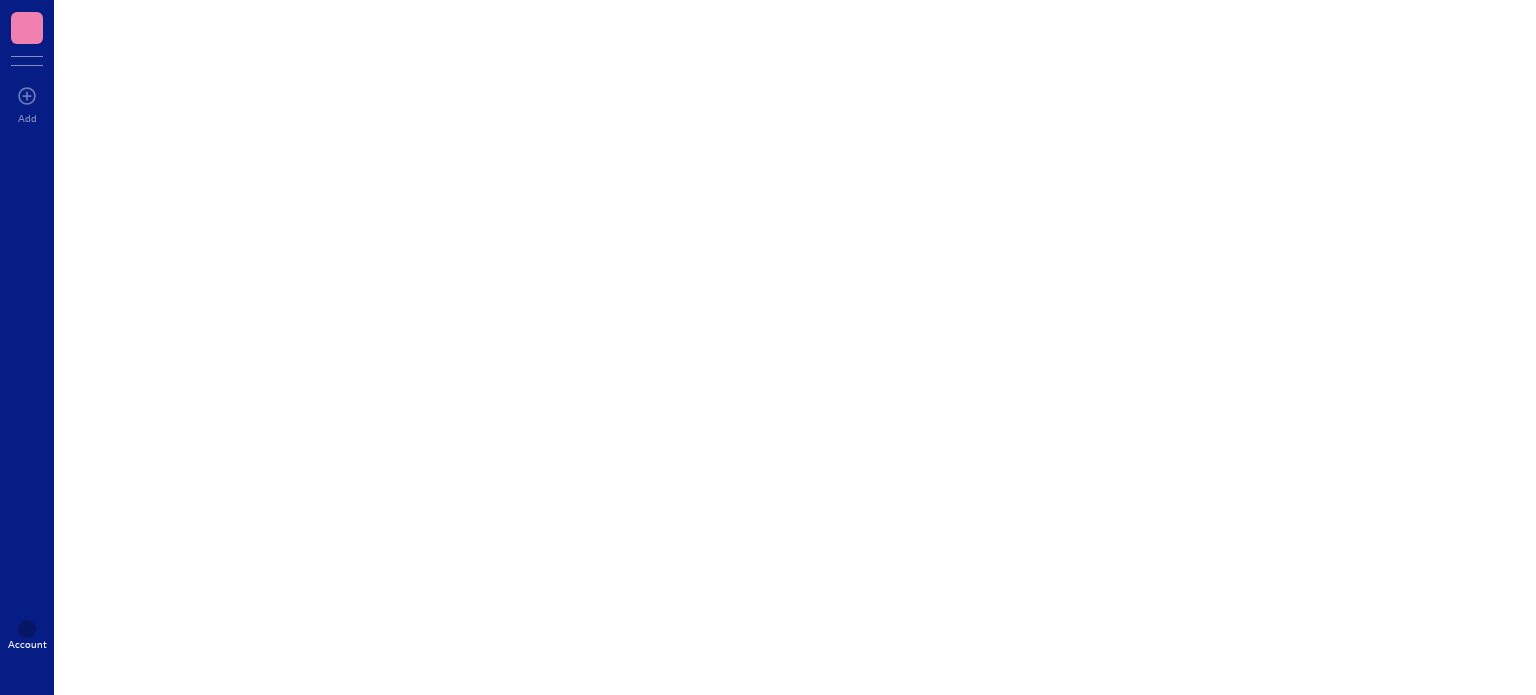 scroll, scrollTop: 0, scrollLeft: 0, axis: both 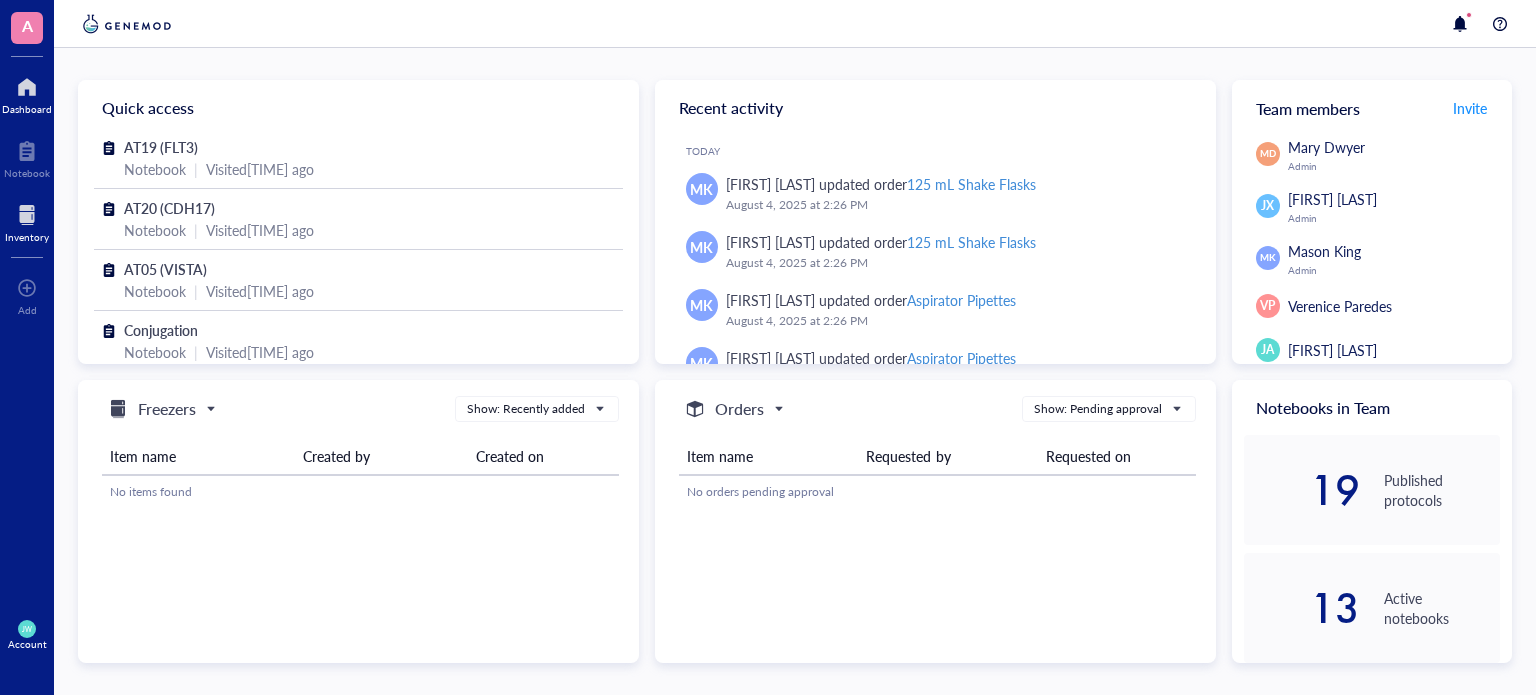 click on "Inventory" at bounding box center (27, 237) 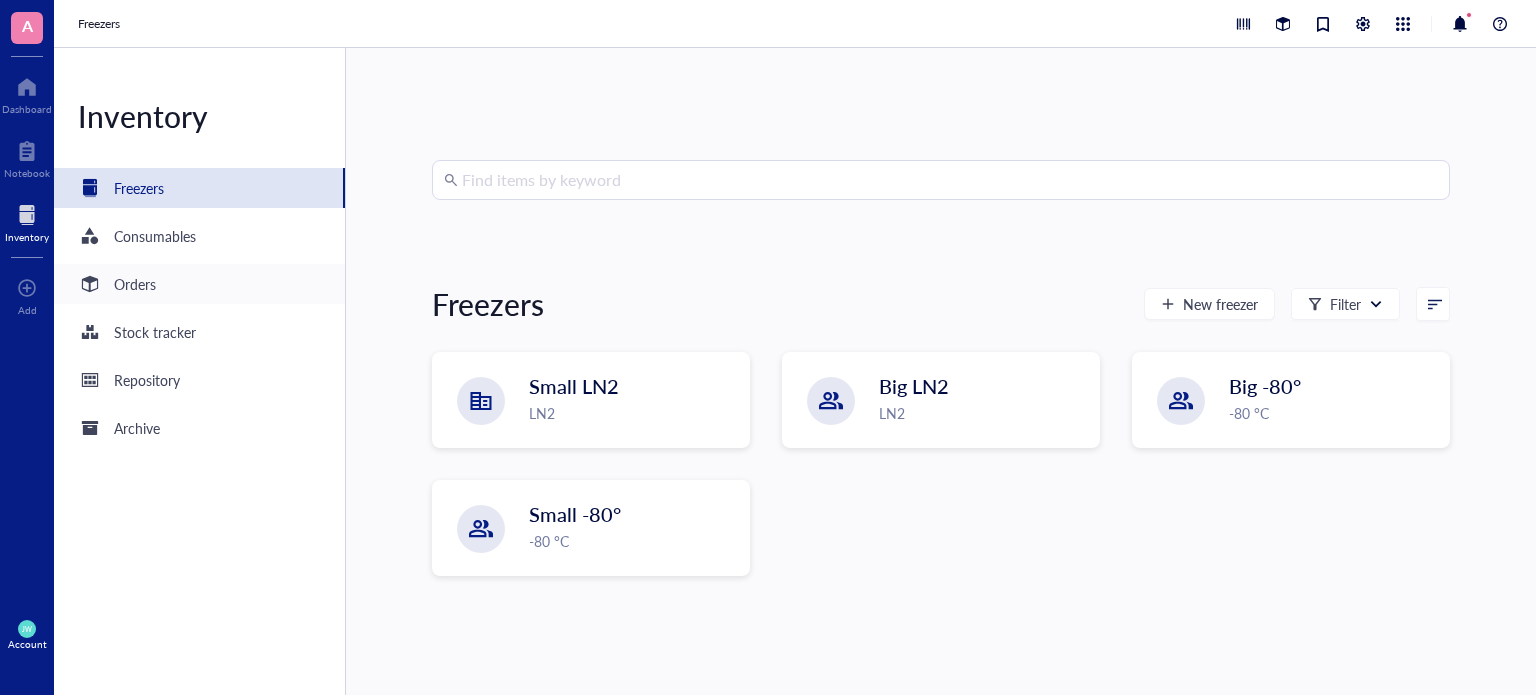 click on "Orders" at bounding box center (199, 284) 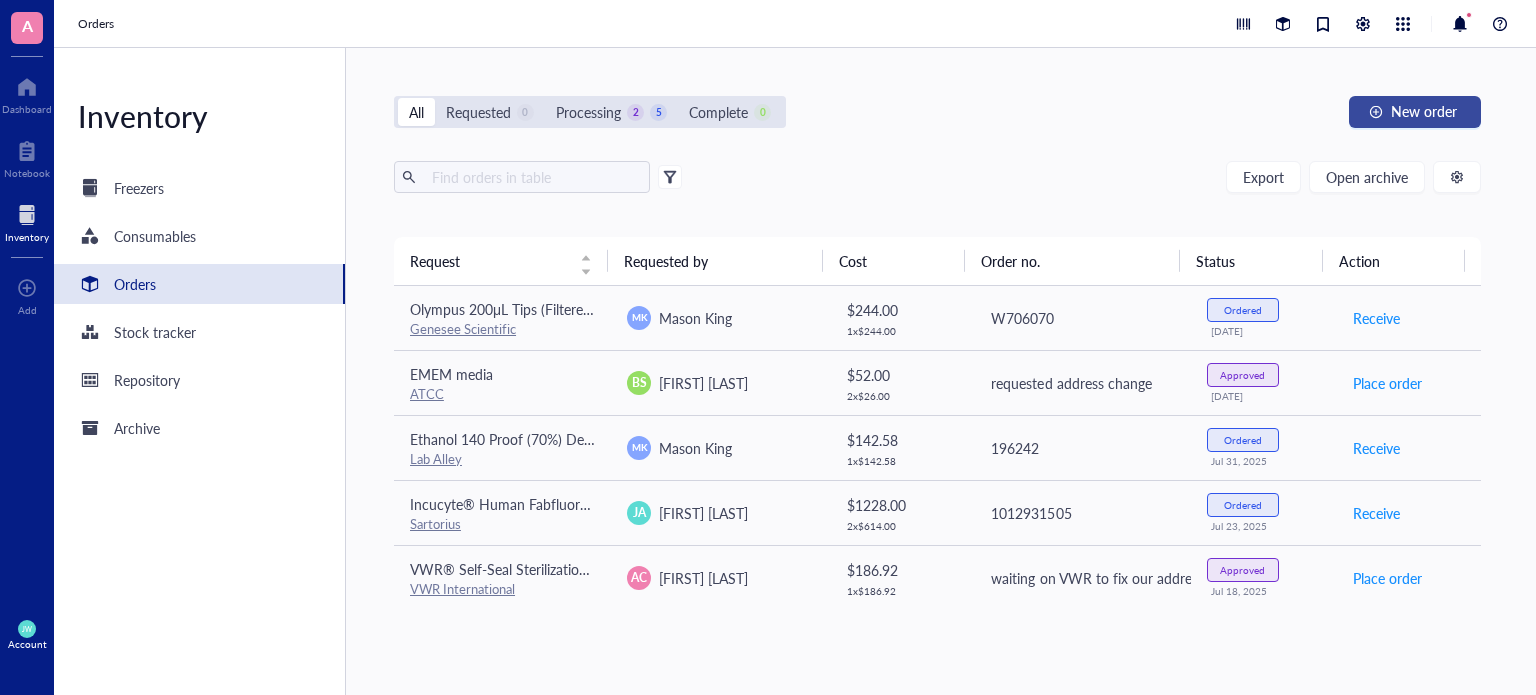 click on "New order" at bounding box center (1424, 111) 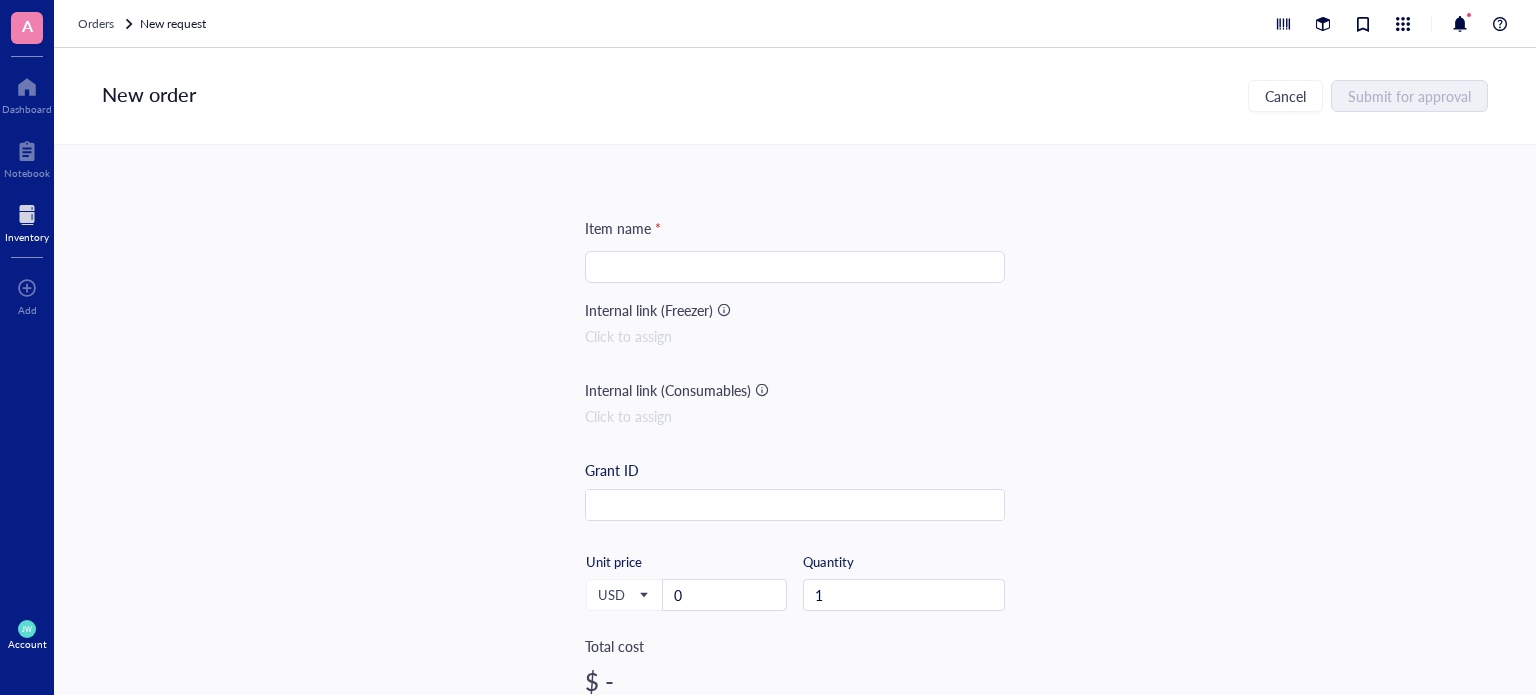 click on "Item name    * Internal link (Freezer) Click to assign Internal link (Consumables) Click to assign Grant ID USD Unit price 0 Quantity 1 Total cost $   - Vendor Link Reference Catalog # Lot # Concentration Vol / Mass Notes" at bounding box center [795, 770] 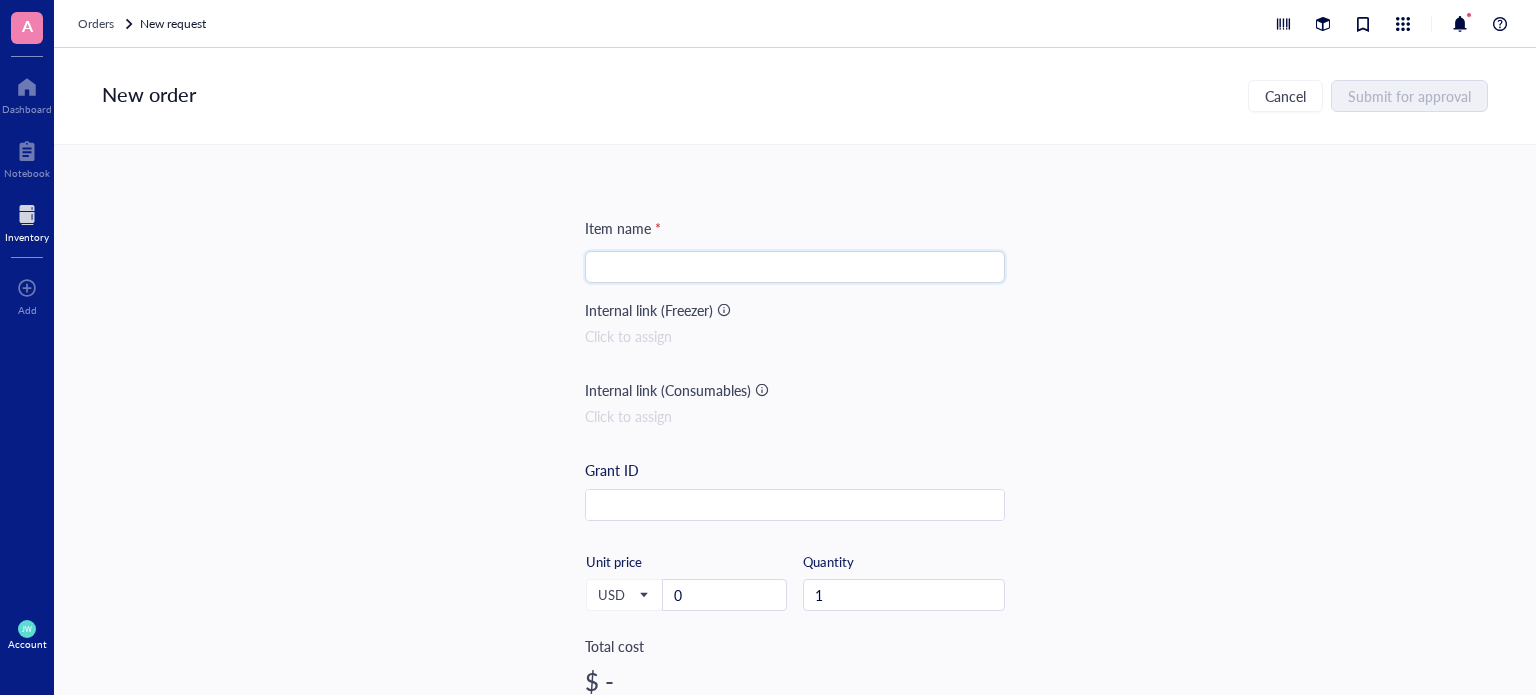 paste on "Magnetic Stand for 12 Tubes (1.5mL, 2mL)" 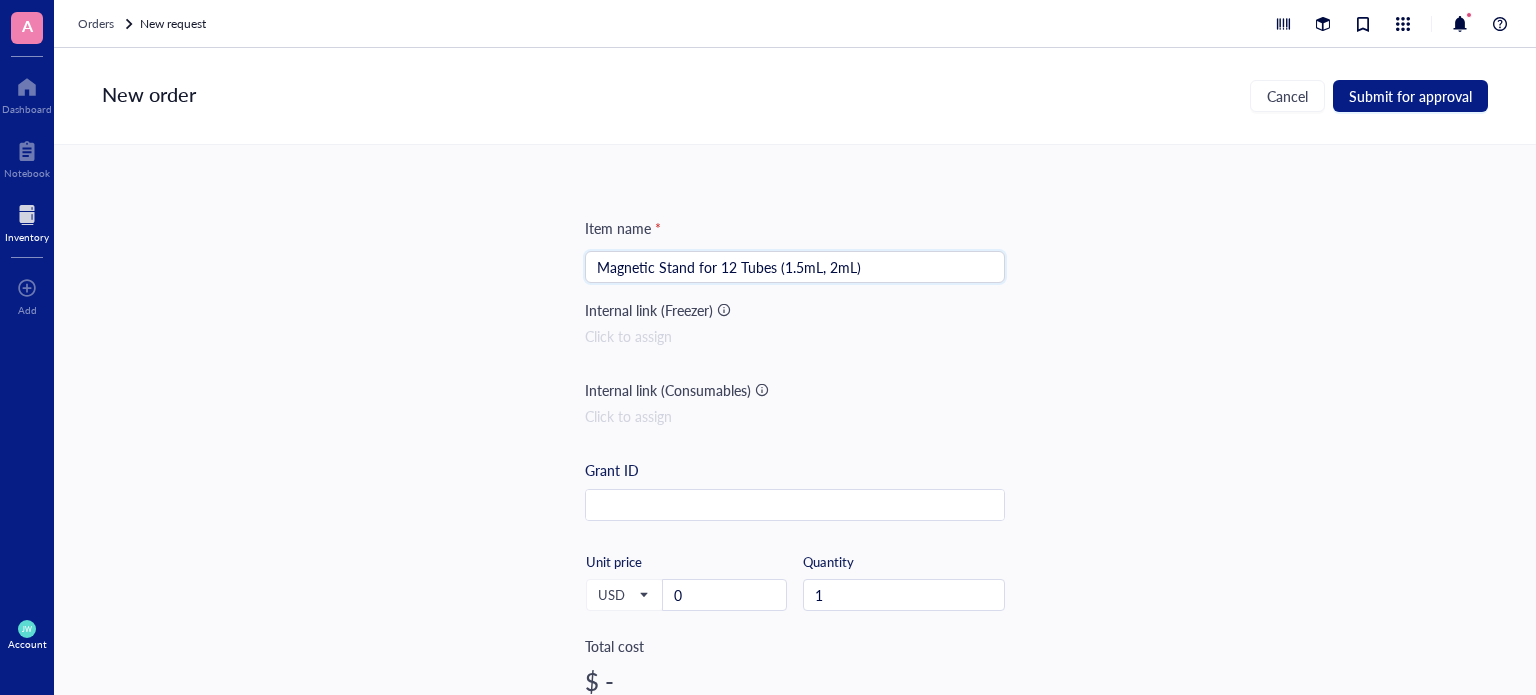 type on "Magnetic Stand for 12 Tubes (1.5mL, 2mL)" 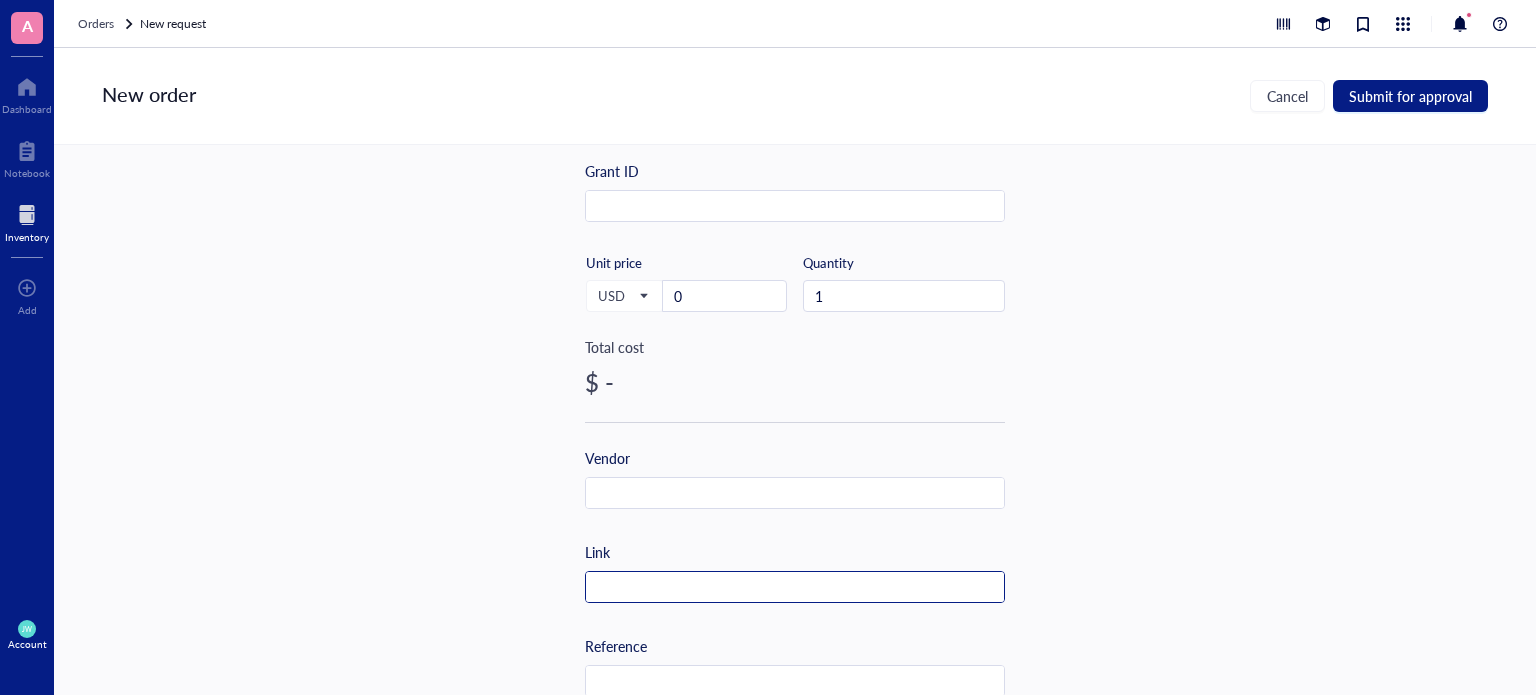 click at bounding box center [795, 588] 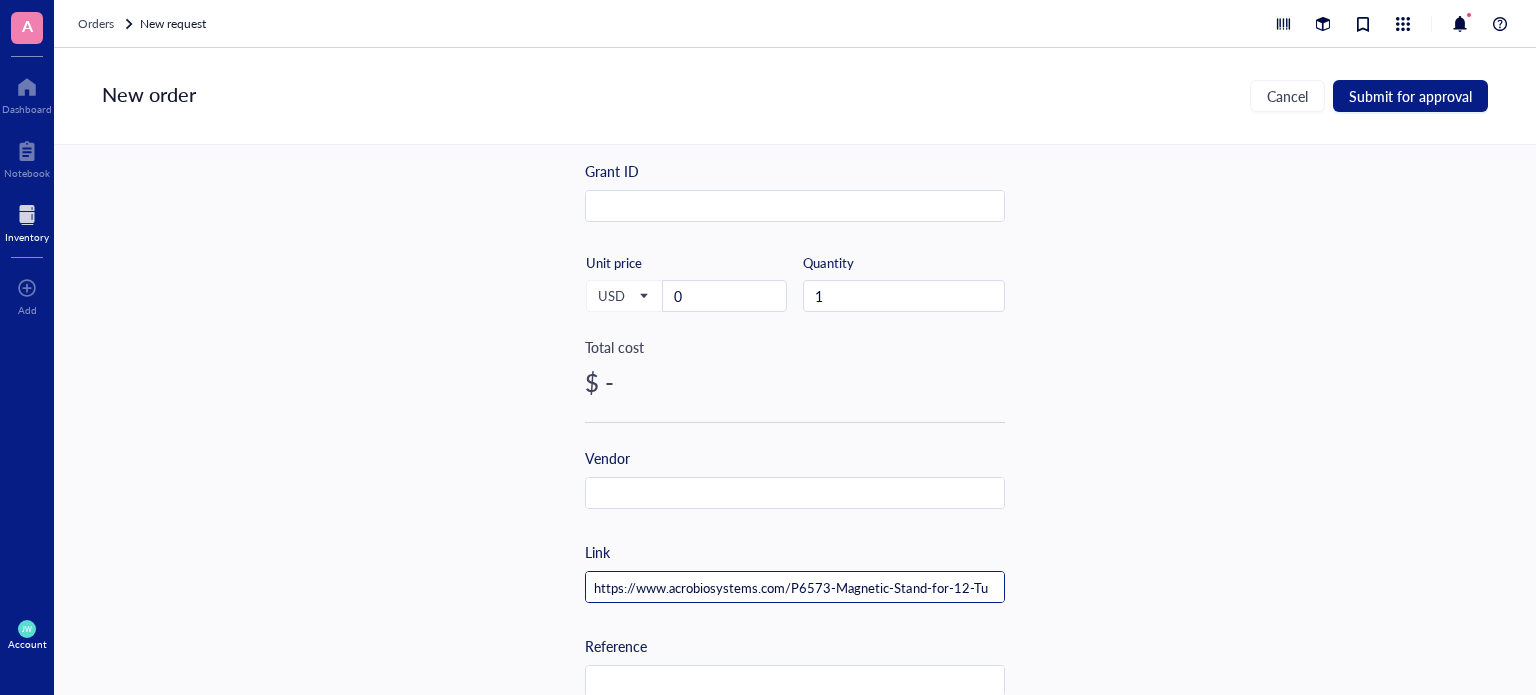 scroll, scrollTop: 0, scrollLeft: 618, axis: horizontal 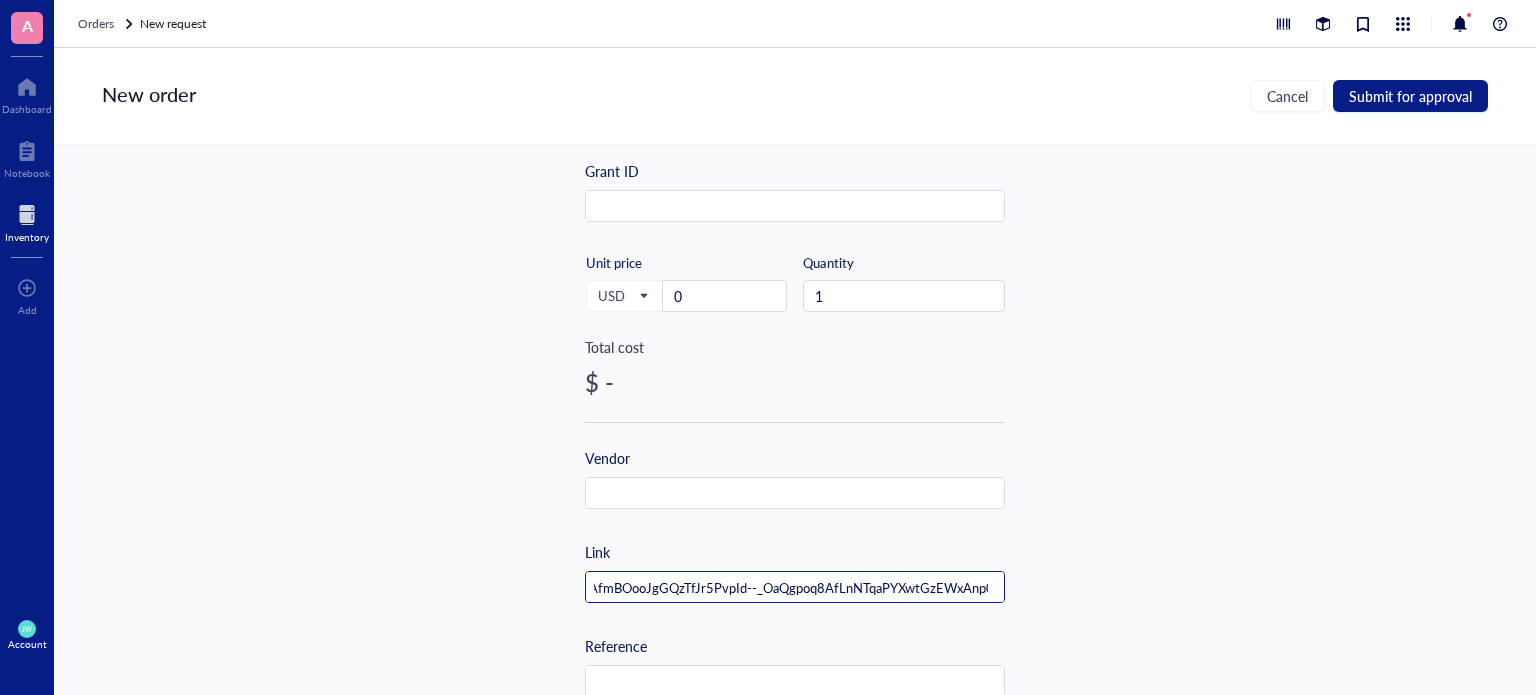 type on "https://www.acrobiosystems.com/P6573-Magnetic-Stand-for-12-Tubes-%2815mL-2mL%29.html?srsltid=AfmBOooJgGQzTfJr5PvpId--_OaQgpoq8AfLnNTqaPYXwtGzEWxAnp0O" 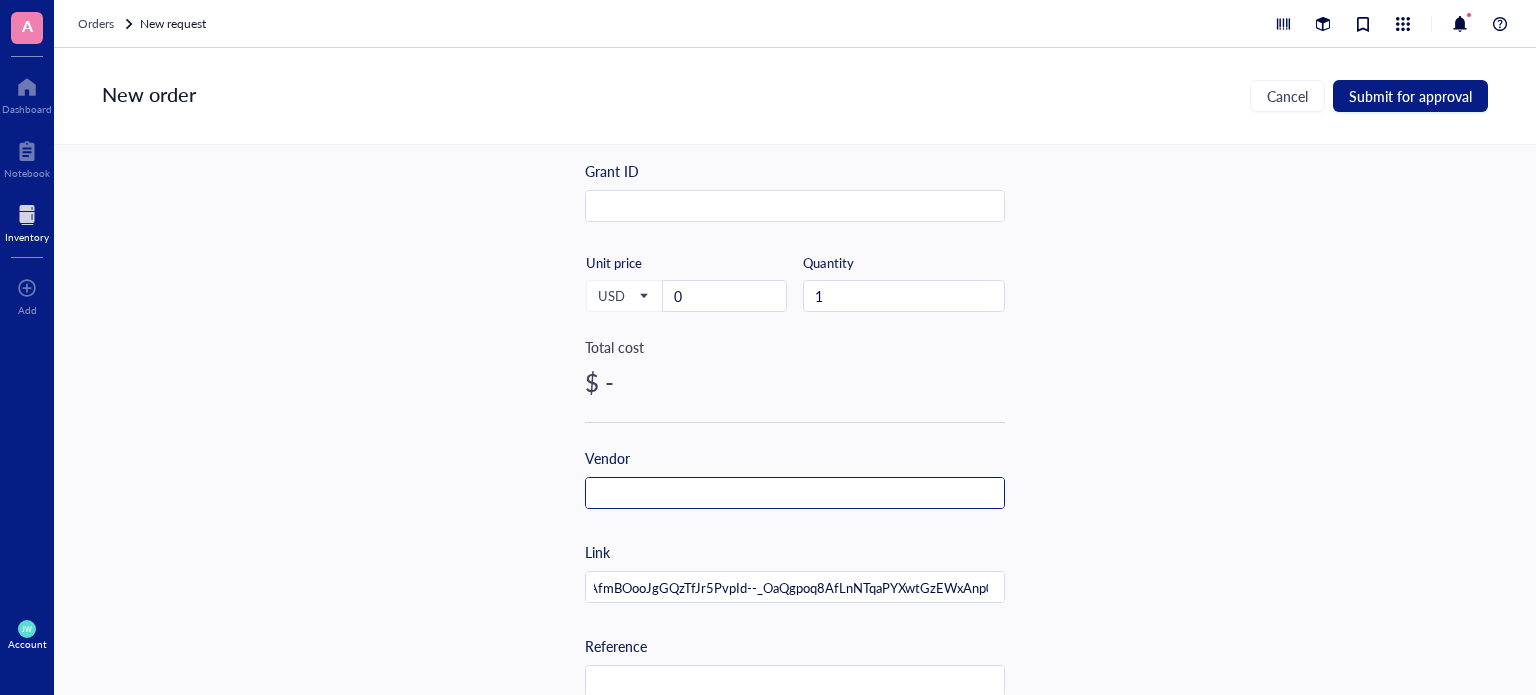 click on "Vendor" at bounding box center (795, 478) 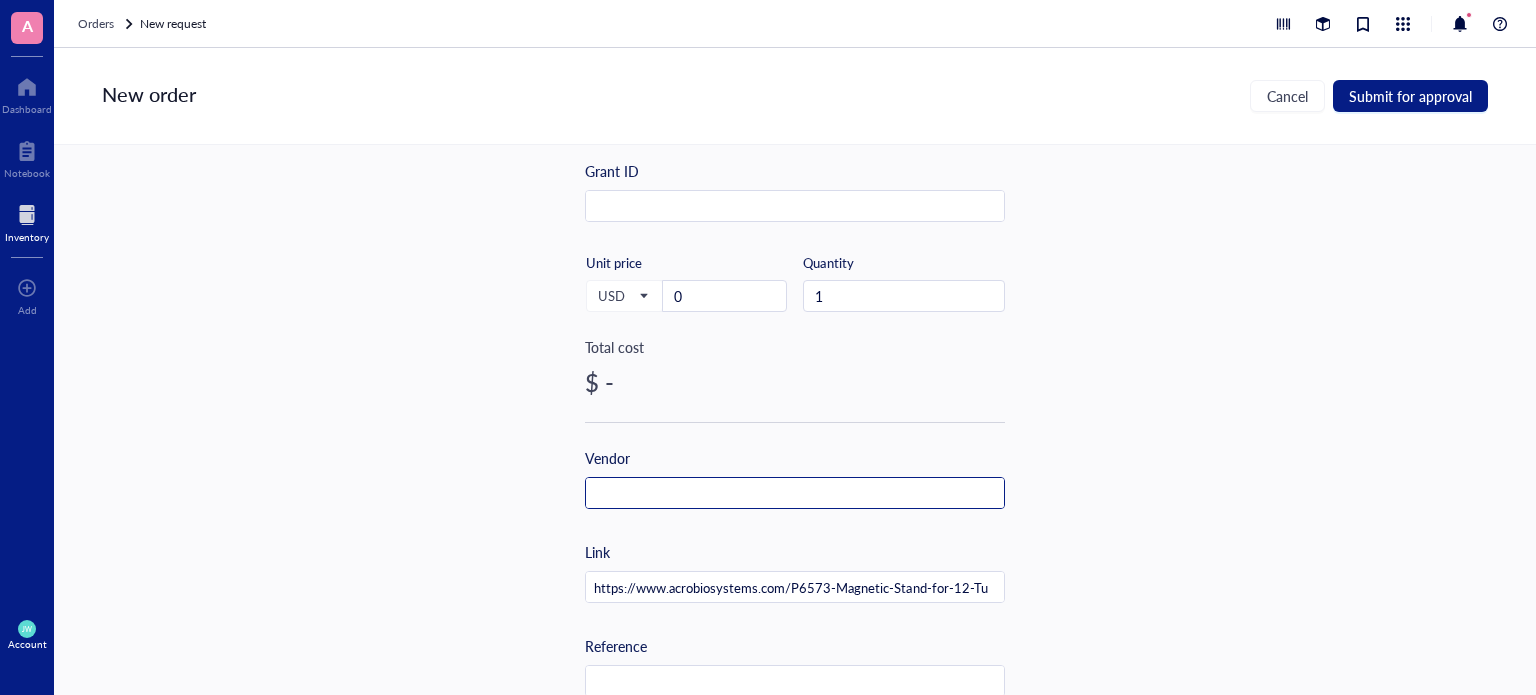 click at bounding box center (795, 494) 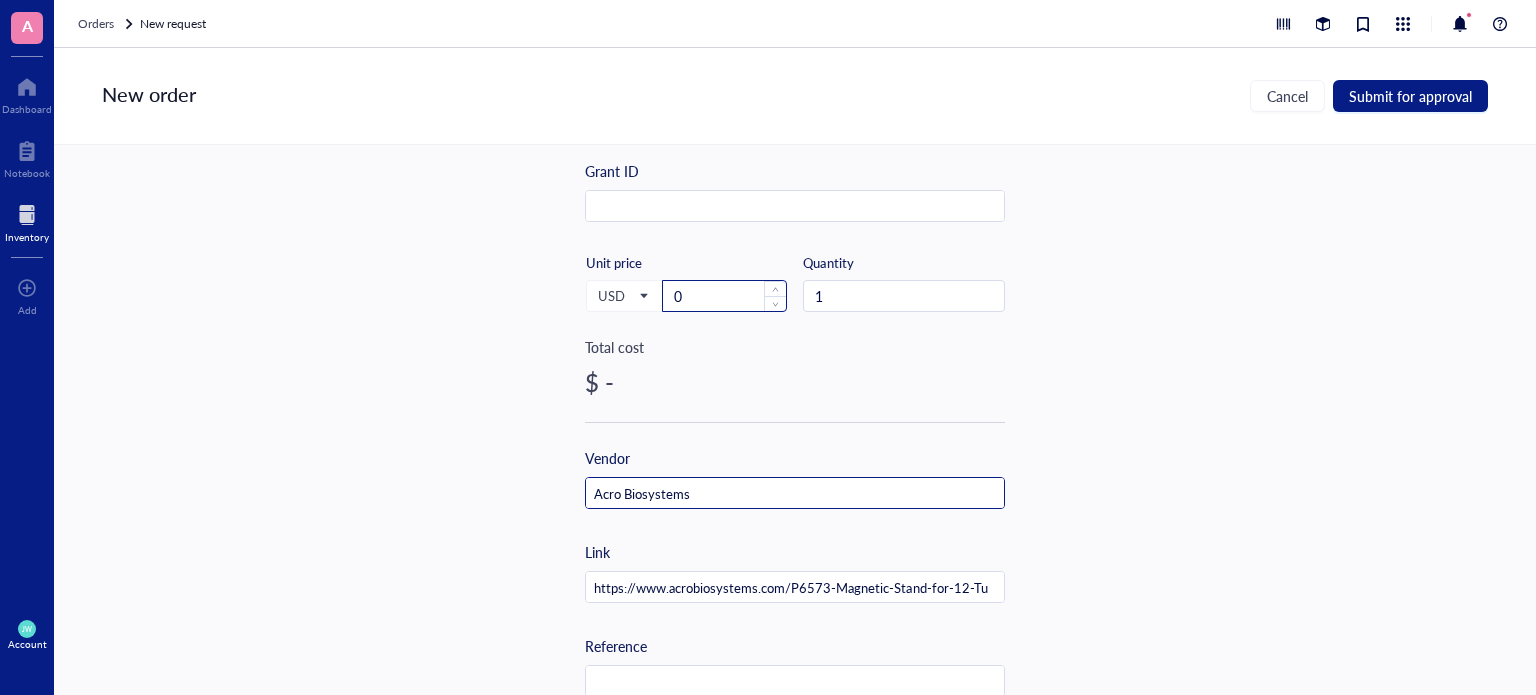 type on "Acro Biosystems" 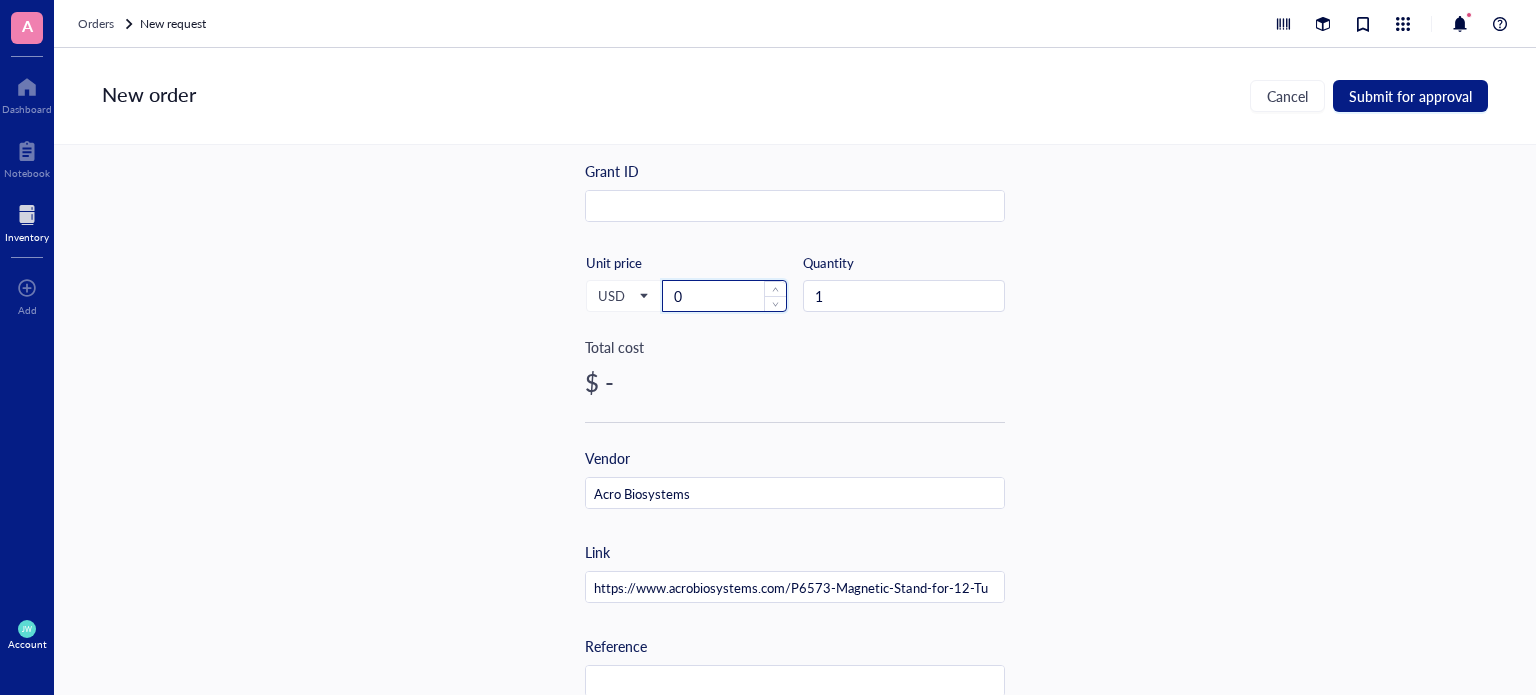 click on "0" at bounding box center (724, 296) 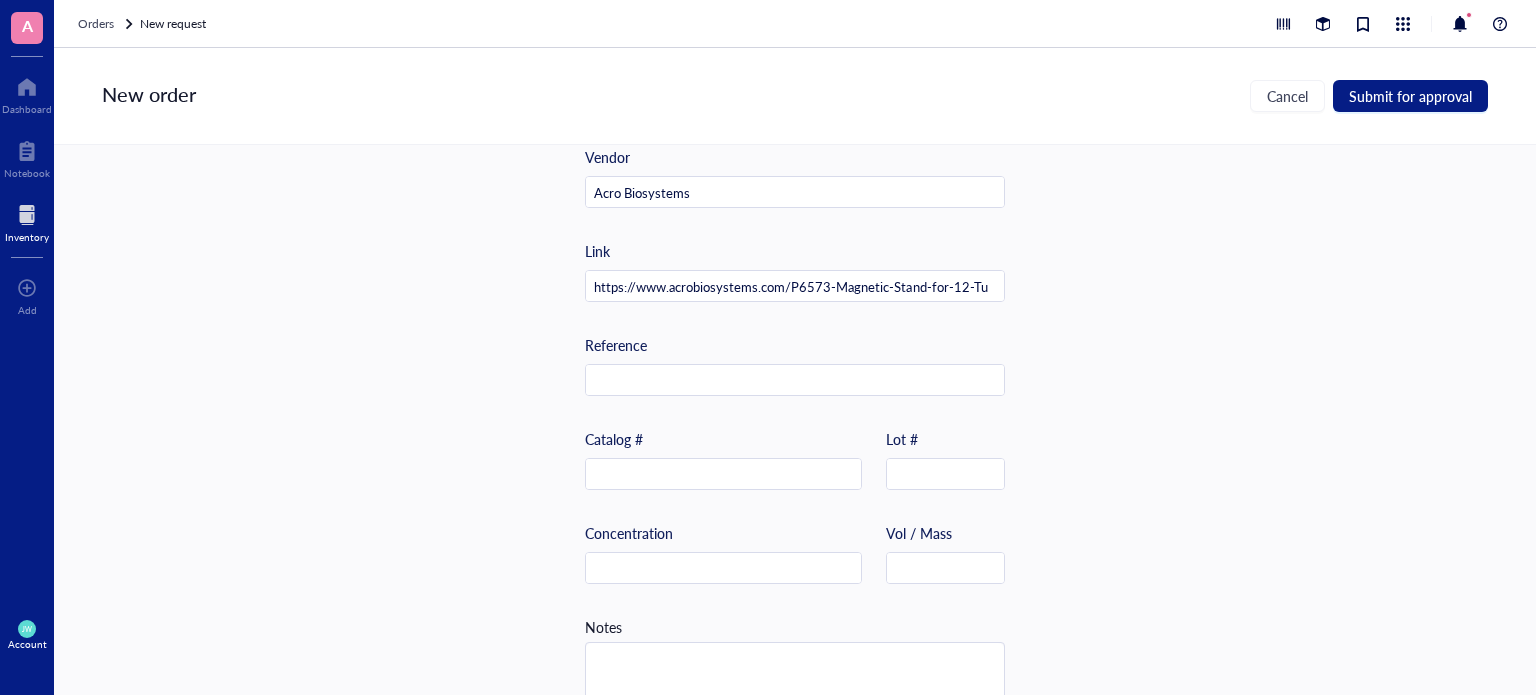 scroll, scrollTop: 599, scrollLeft: 0, axis: vertical 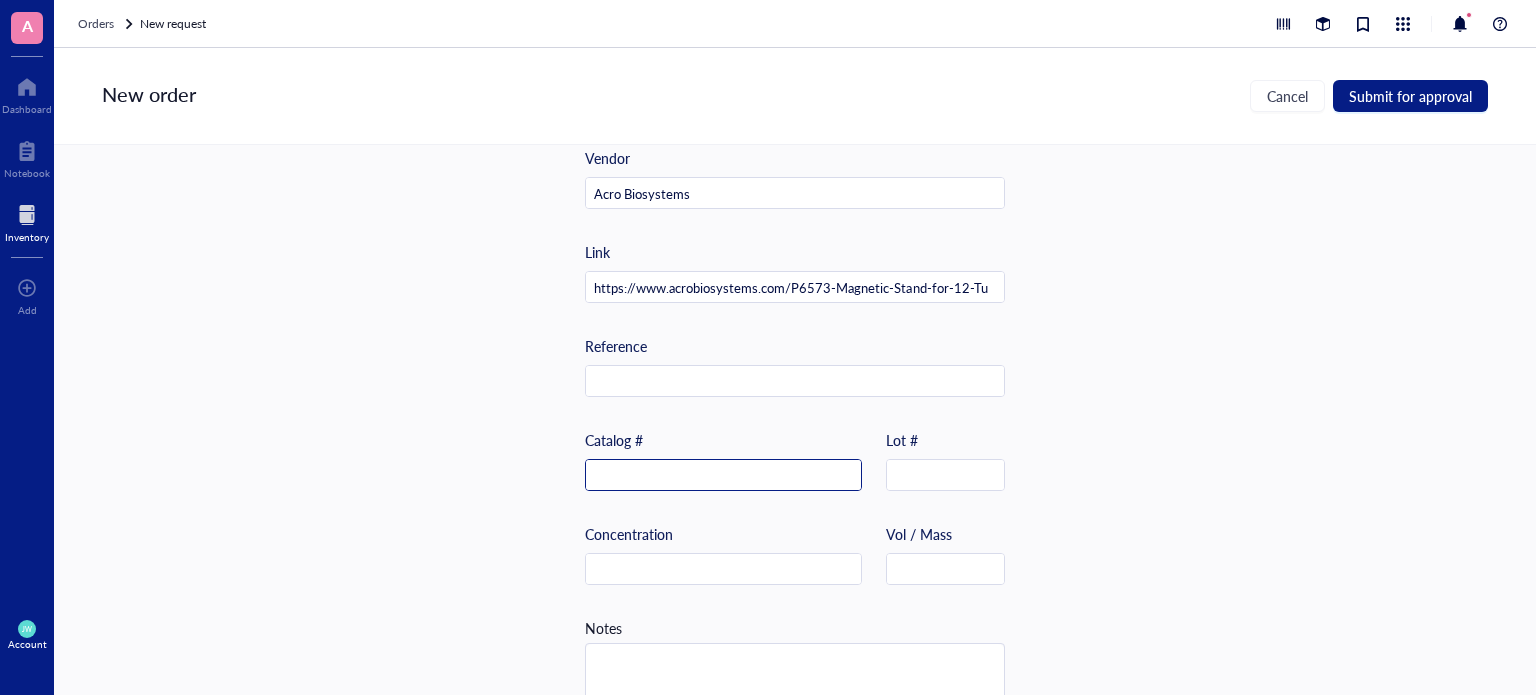 type on "250" 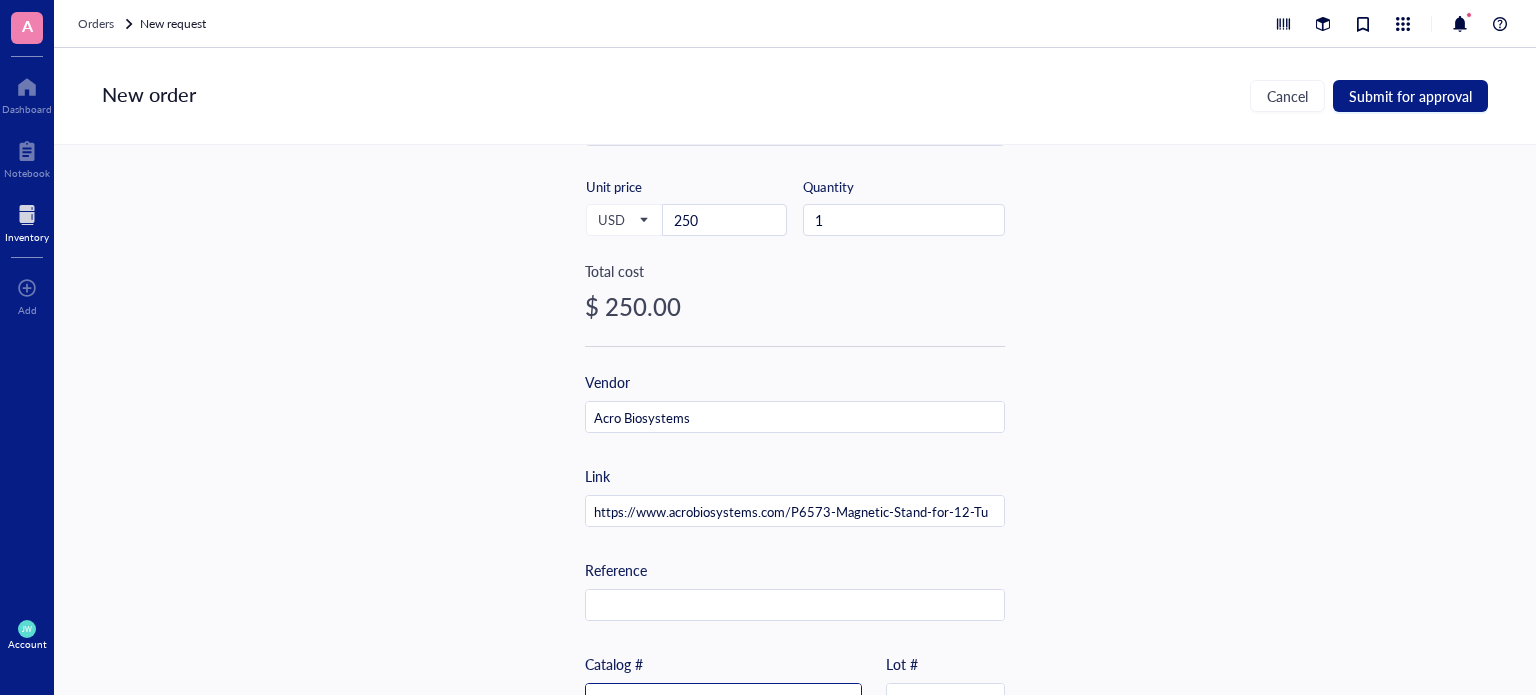 scroll, scrollTop: 548, scrollLeft: 0, axis: vertical 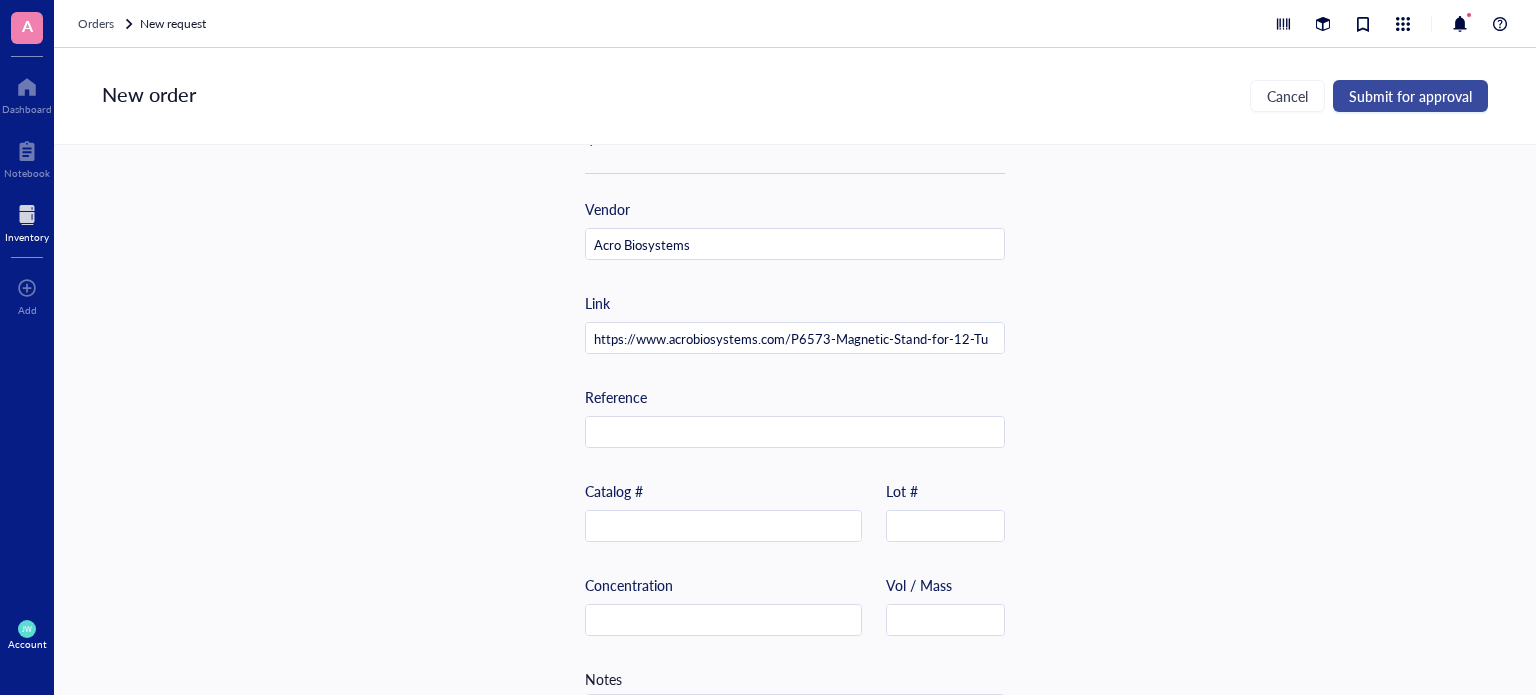 click on "Submit for approval" at bounding box center [1410, 96] 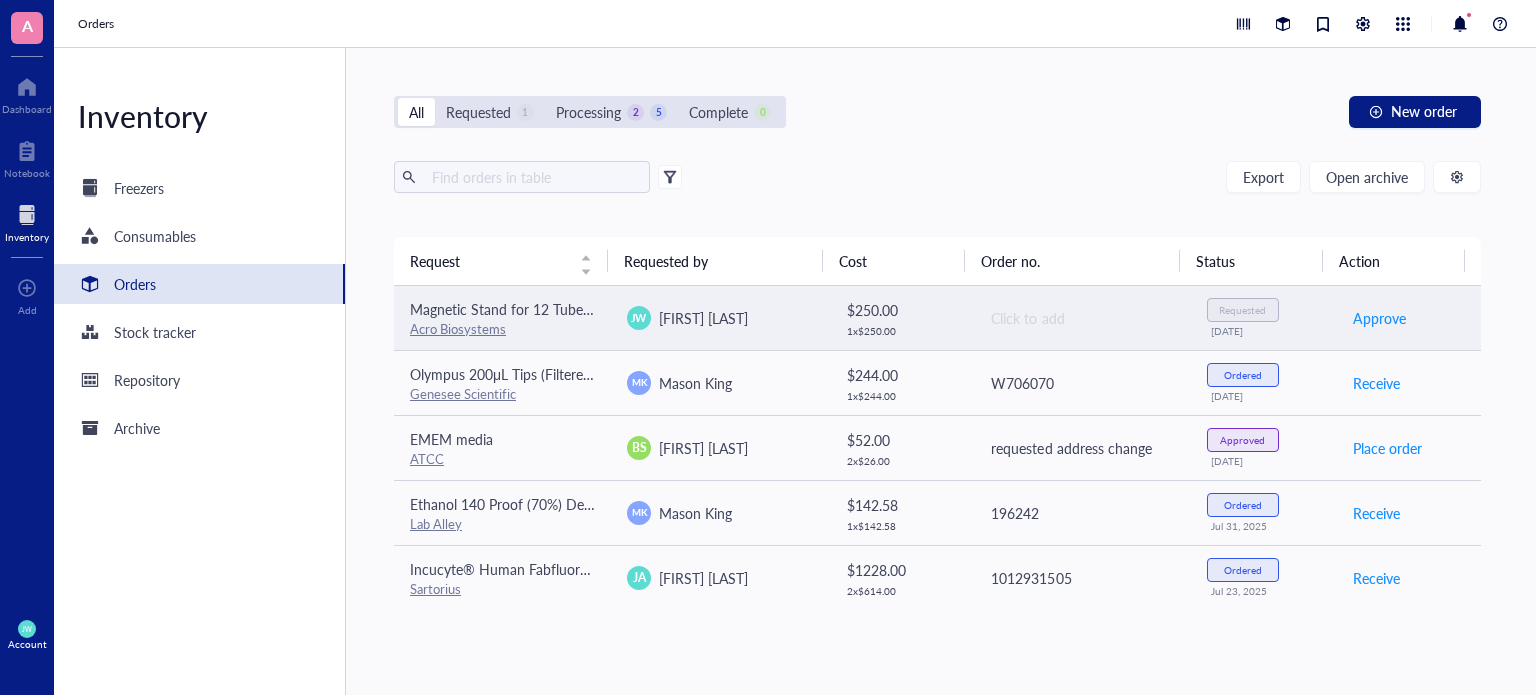 click on "[FIRST] [LAST]" at bounding box center [703, 318] 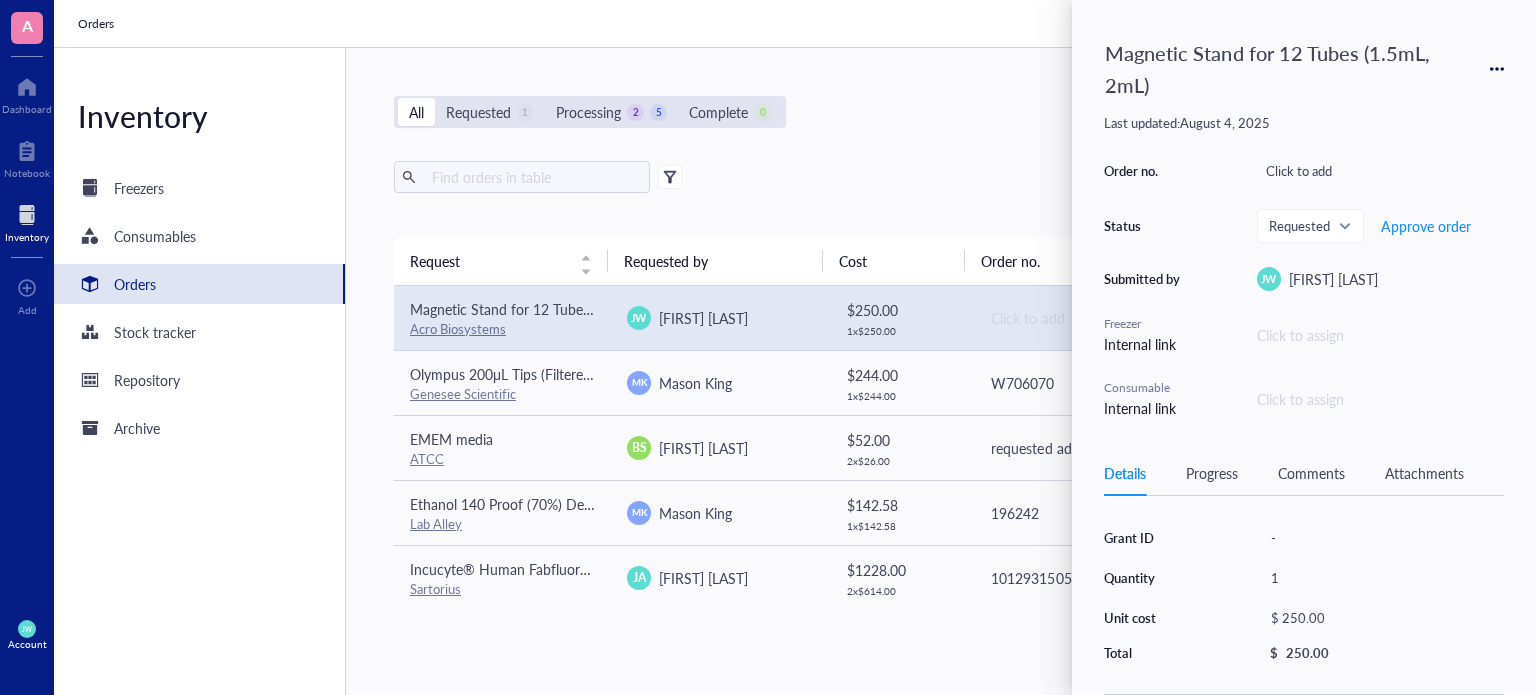 scroll, scrollTop: 176, scrollLeft: 0, axis: vertical 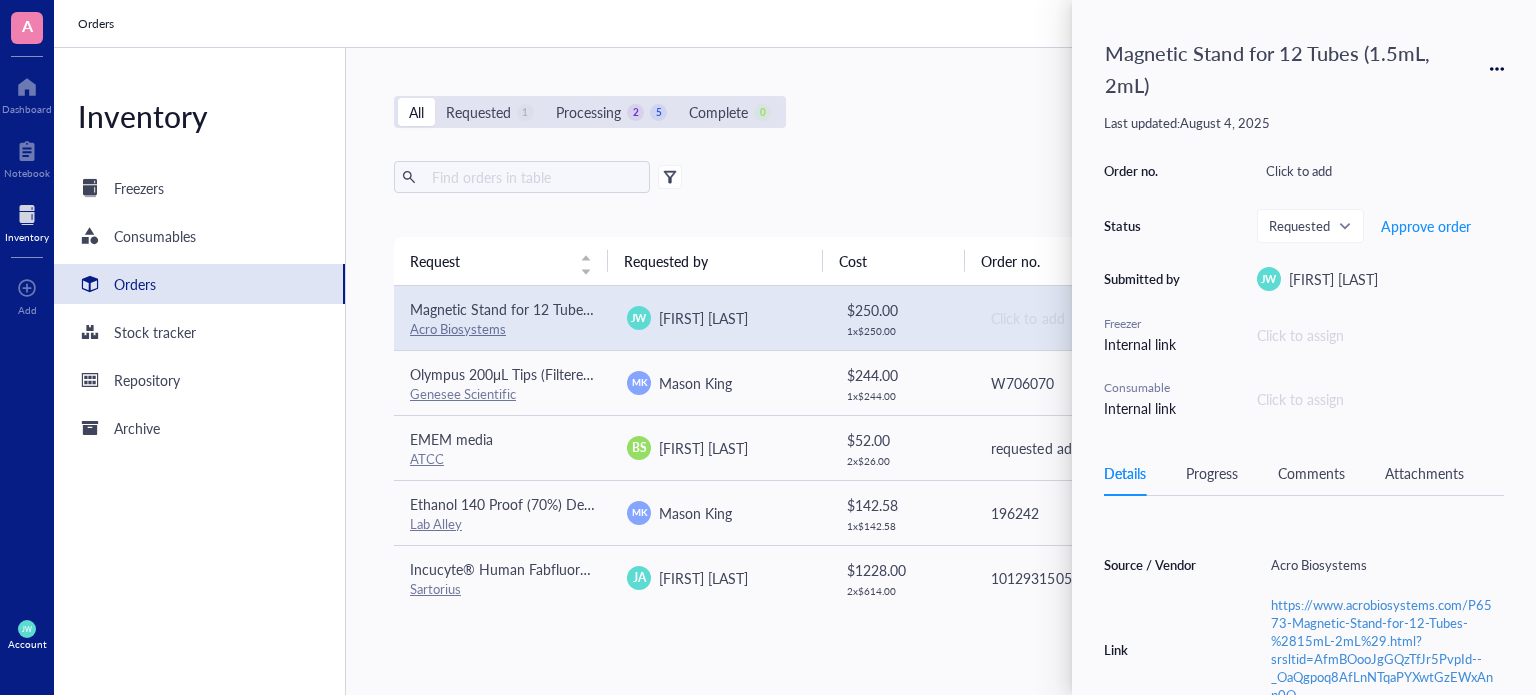 click on "Details Progress Comments Attachments" at bounding box center (1304, 473) 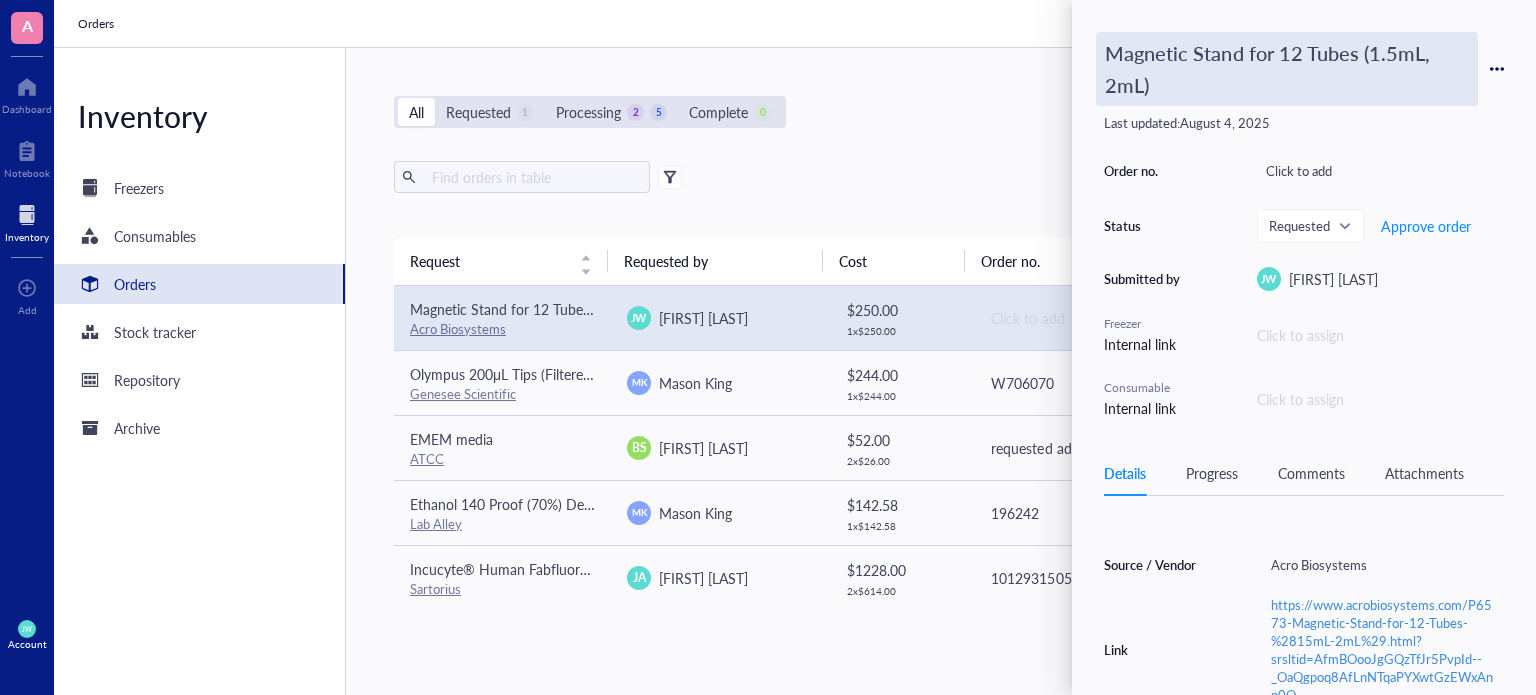 click on "Magnetic Stand for 12 Tubes (1.5mL, 2mL)" at bounding box center (1287, 69) 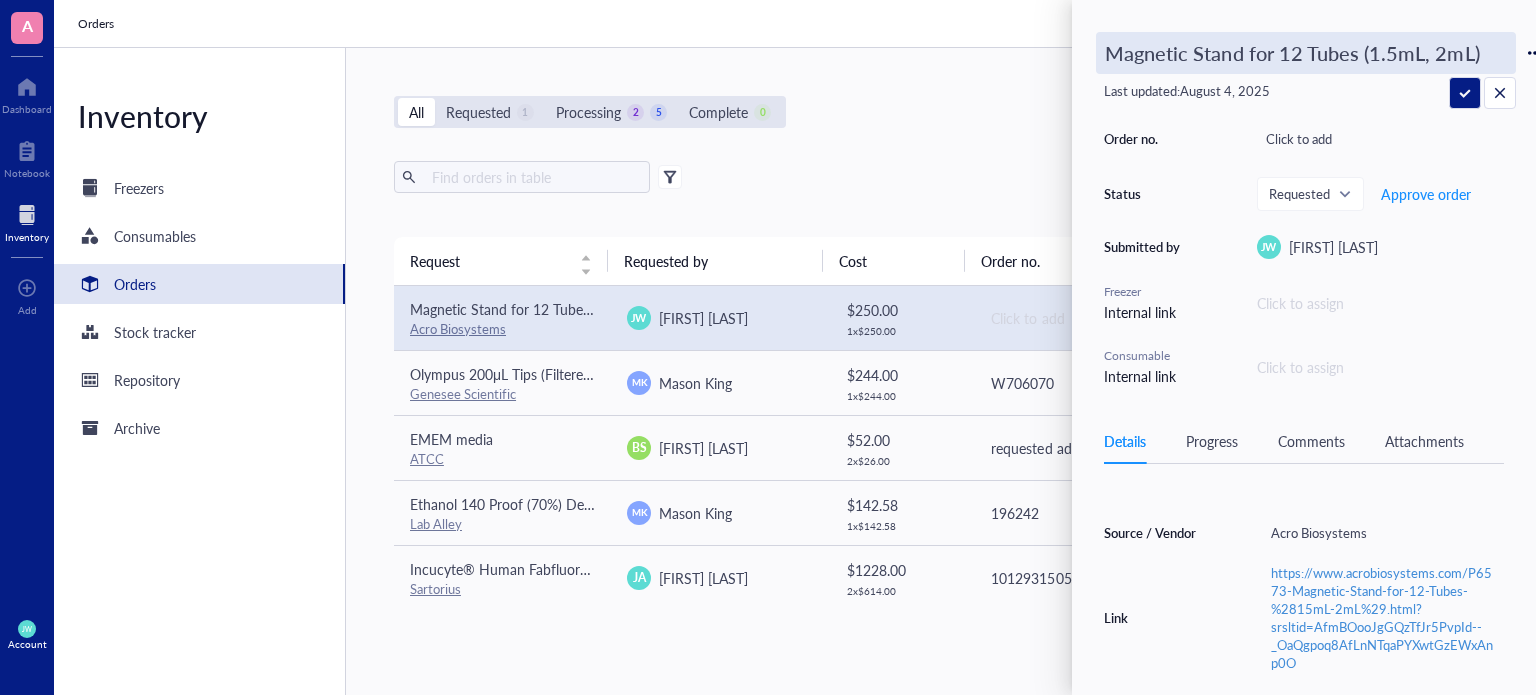 click on "Magnetic Stand for 12 Tubes (1.5mL, 2mL) Last updated:  August 4, 2025 Order no. Click to add Status Requested Approve order Submitted by JW [FIRST] [LAST] Freezer Internal link Click to assign Consumable Internal link Click to assign 0 Add 1 Total: 1 Set Quantity to Cancel Update Details Progress Comments Attachments Grant ID - Quantity 1 Unit cost $ 250.00 Total $ 250.00 Source / Vendor Acro Biosystems Link https://www.acrobiosystems.com/P6573-Magnetic-Stand-for-12-Tubes-%2815mL-2mL%29.html?srsltid=AfmBOooJgGQzTfJr5PvpId--_OaQgpoq8AfLnNTqaPYXwtGzEWxAnp0O Reference - Catalog no. - Lot no. - Concentration - Vol/Mass - Notes -" at bounding box center [1304, 347] 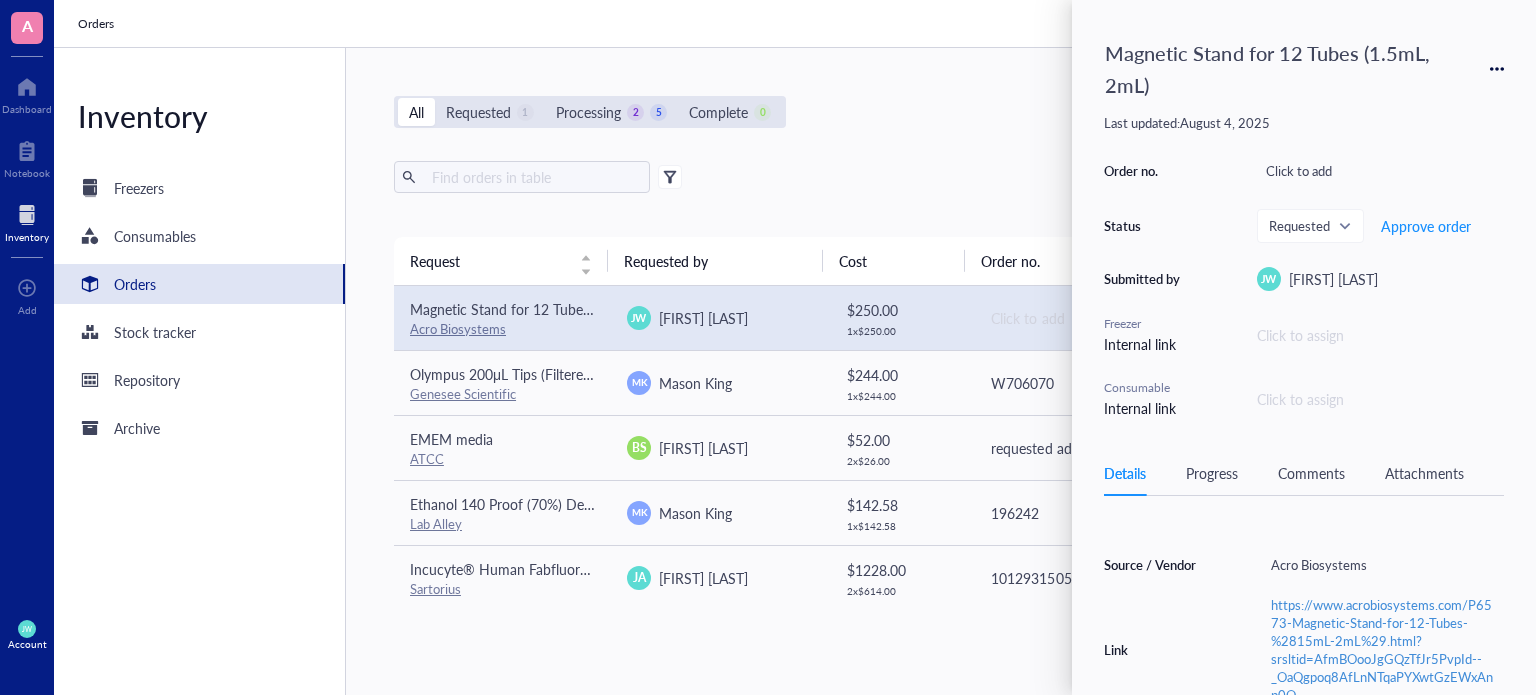 click on "Magnetic Stand for 12 Tubes (1.5mL, 2mL) Last updated:  August 4, 2025 Order no. Click to add Status Requested Approve order Submitted by JW [FIRST] [LAST] Freezer Internal link Click to assign Consumable Internal link Click to assign 0 Add 1 Total: 1 Set Quantity to Cancel Update Details Progress Comments Attachments Grant ID - Quantity 1 Unit cost $ 250.00 Total $ 250.00 Source / Vendor Acro Biosystems Link https://www.acrobiosystems.com/P6573-Magnetic-Stand-for-12-Tubes-%2815mL-2mL%29.html?srsltid=AfmBOooJgGQzTfJr5PvpId--_OaQgpoq8AfLnNTqaPYXwtGzEWxAnp0O Reference - Catalog no. - Lot no. - Concentration - Vol/Mass - Notes -" at bounding box center (1304, 347) 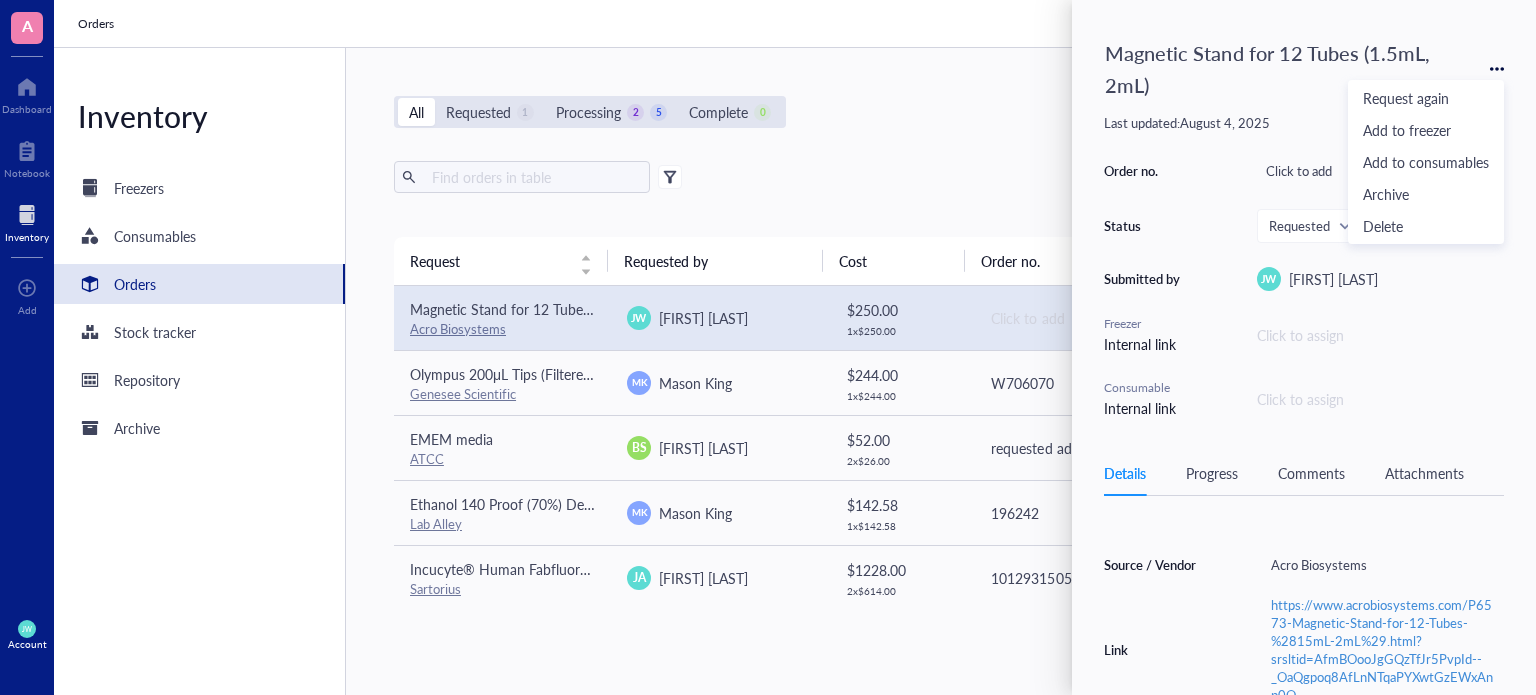 click on "[FIRST] [LAST]" at bounding box center [1380, 279] 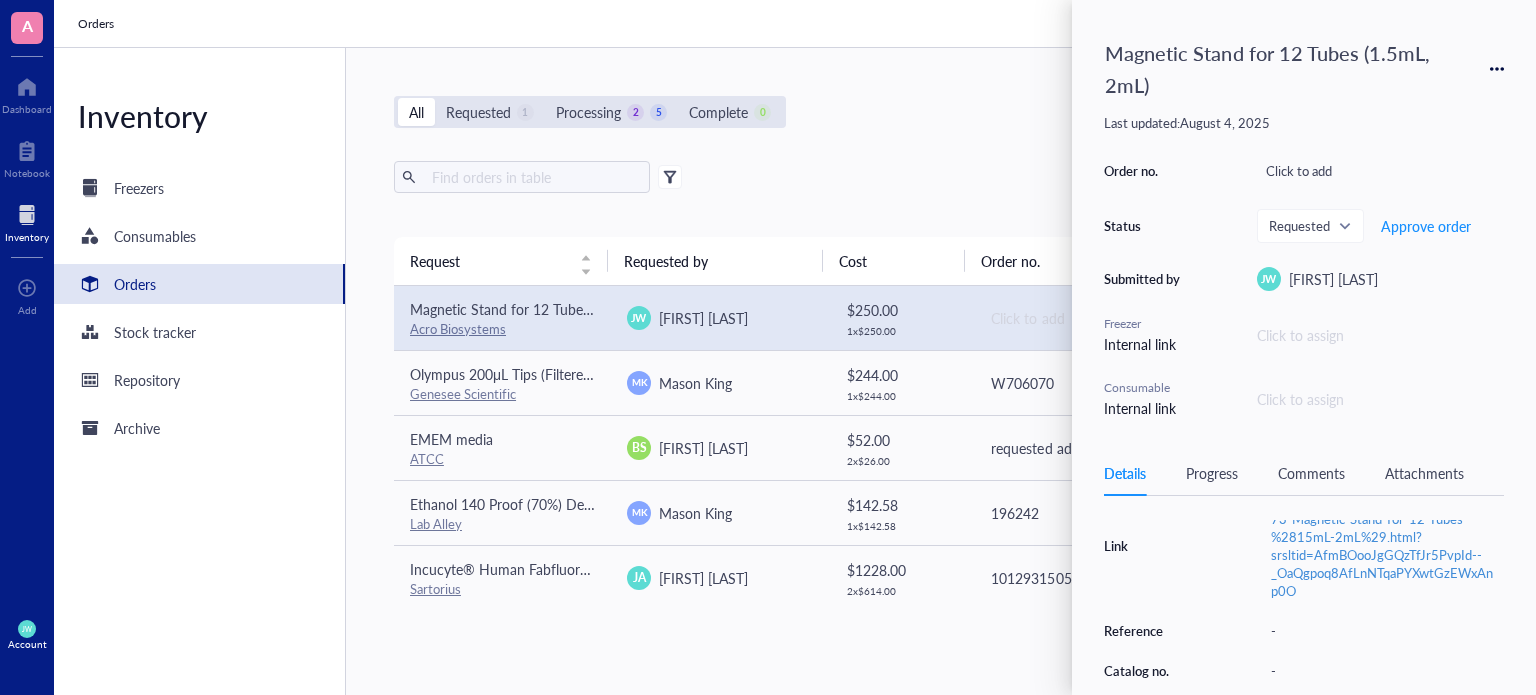 scroll, scrollTop: 363, scrollLeft: 0, axis: vertical 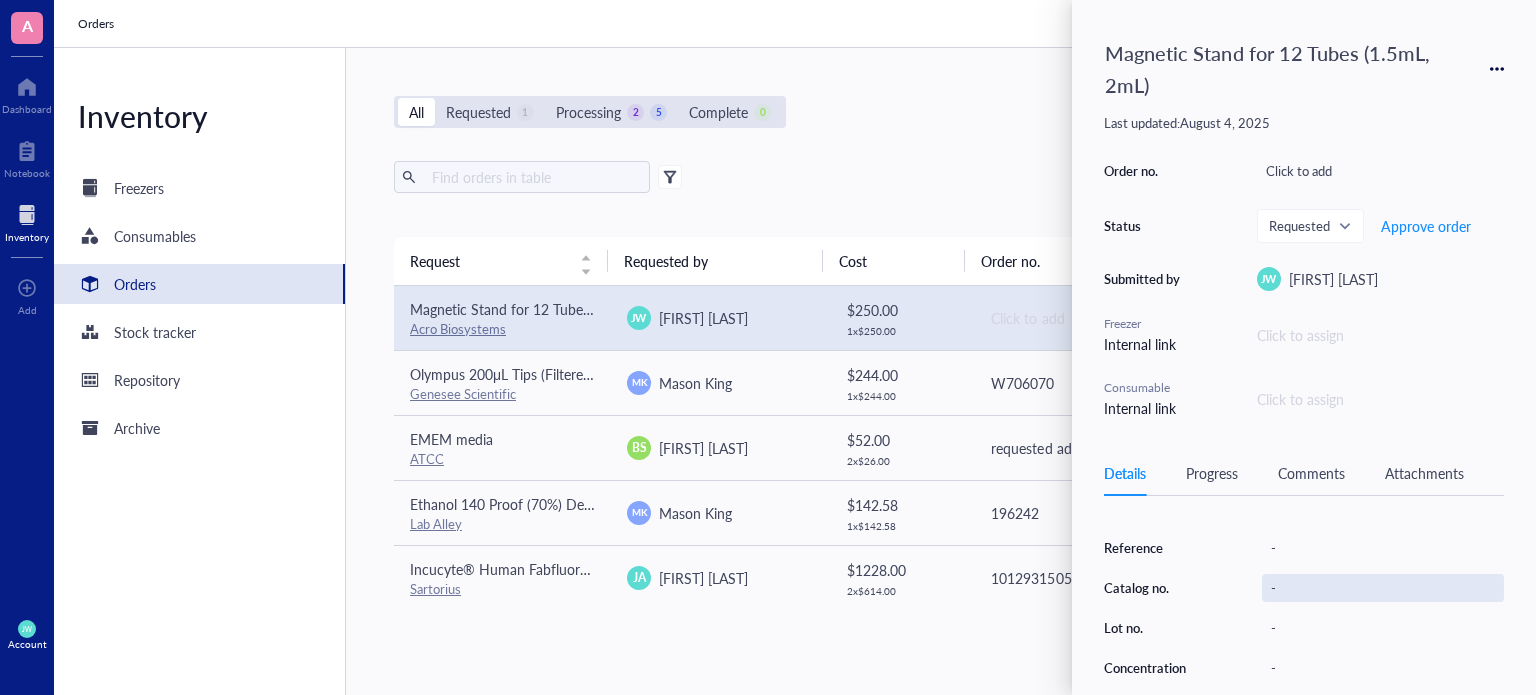 click on "-" at bounding box center (1383, 588) 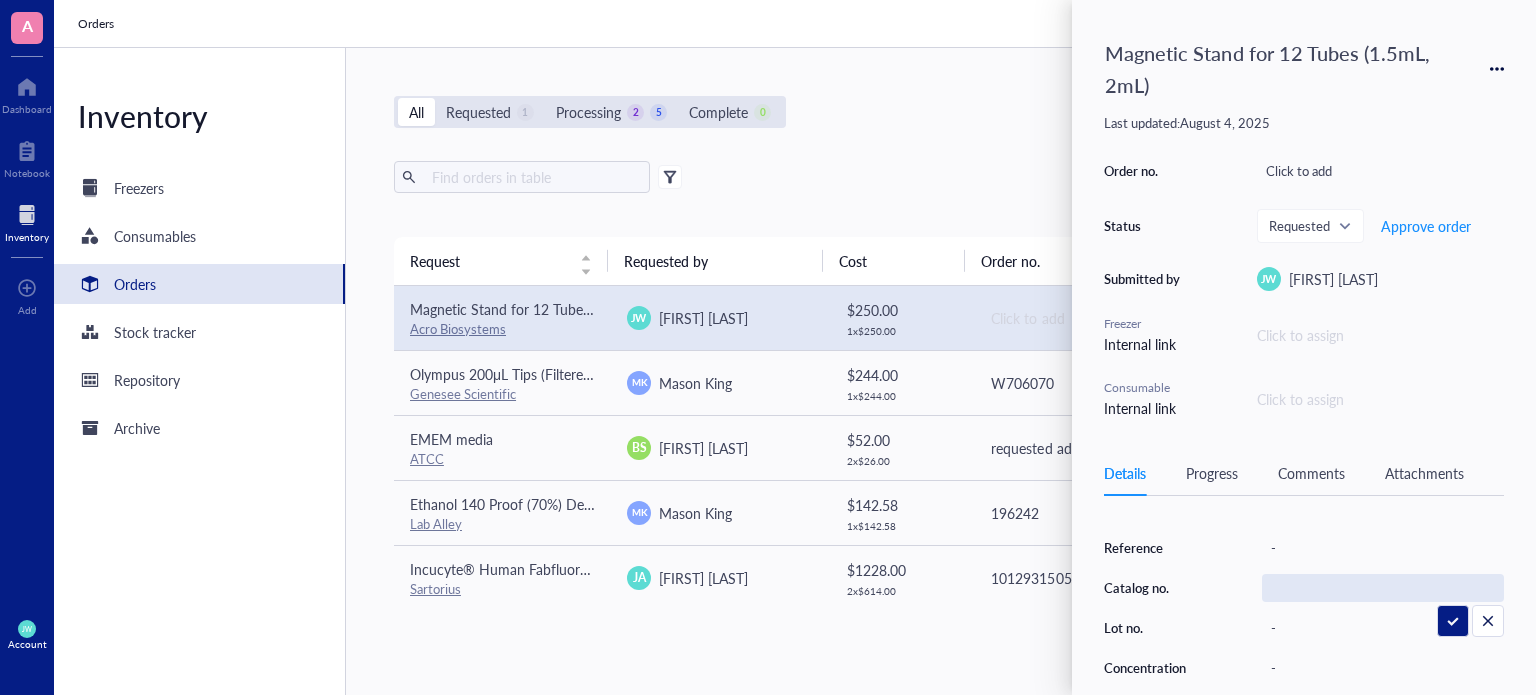 type on "MB-02-1EA" 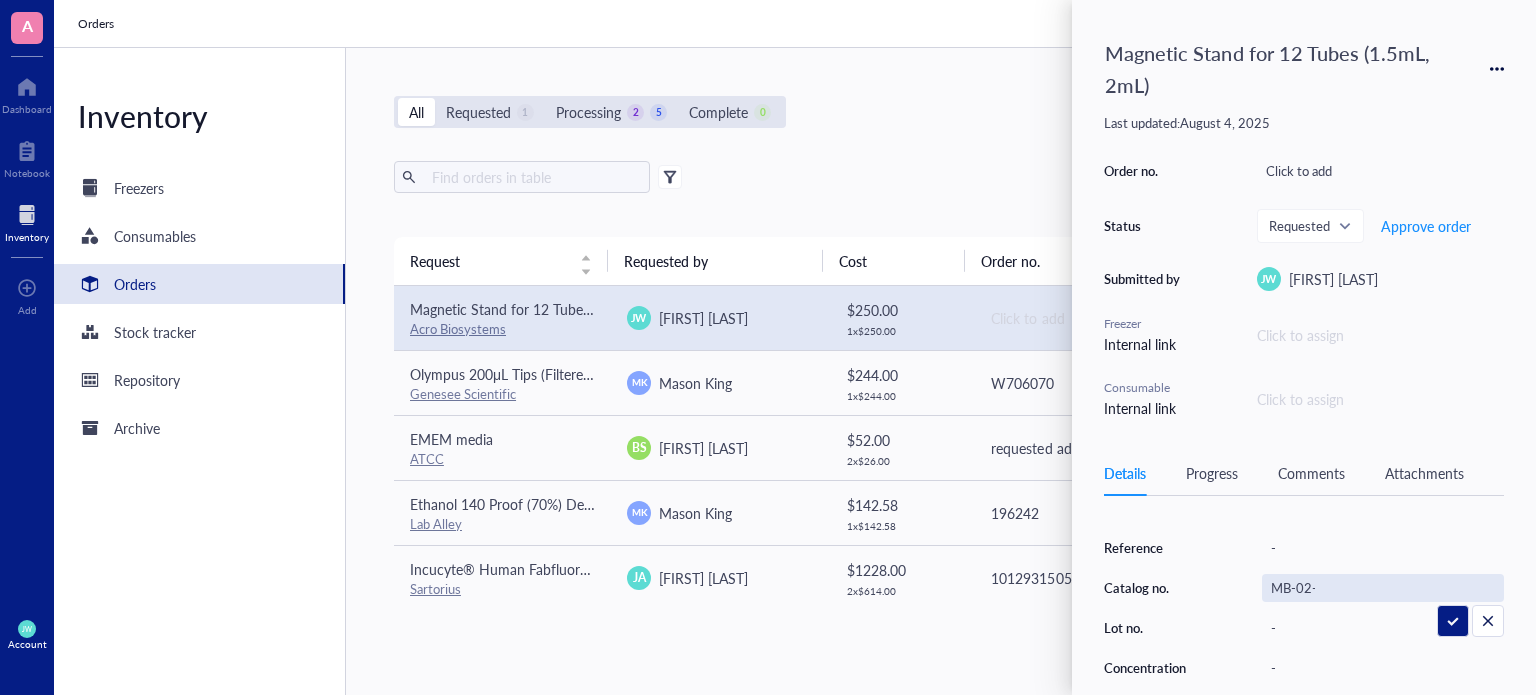 scroll, scrollTop: 0, scrollLeft: 1, axis: horizontal 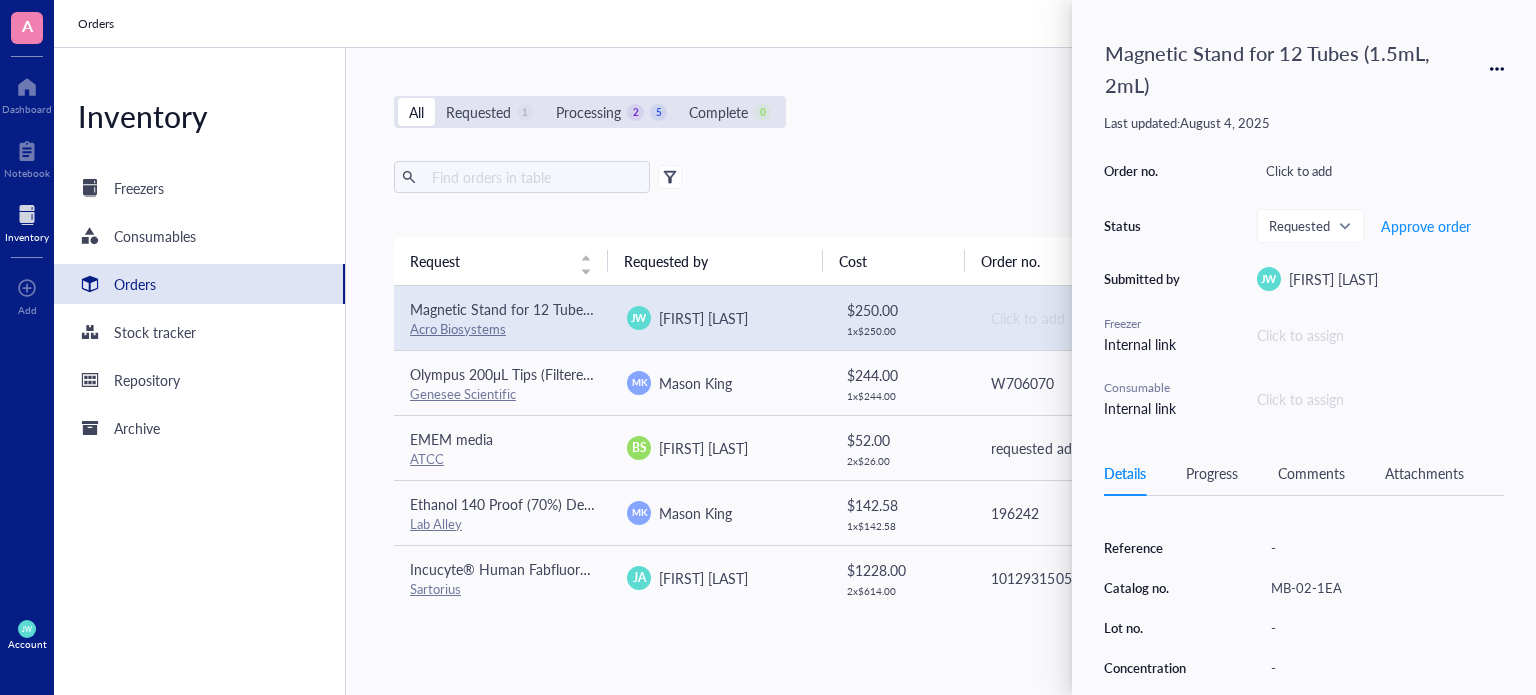 click on "All Requested 1 Processing 2 5 Complete 0 New order Export Open archive Requester Requested on Source / Vendor Last updated Request Requested by Cost Order no. Status Action             Magnetic Stand for 12 Tubes (1.5mL, 2mL) Acro Biosystems JW [FIRST] [LAST] $ 250.00 1  x  $ 250.00 Click to add Requested Aug 4, 2025 Approve Olympus 200μL Tips (Filtered, Sterile) Genesee Scientific MK [FIRST] [LAST] $ 244.00 1  x  $ 244.00 W706070 Ordered Aug 4, 2025 Receive EMEM media ATCC BS [FIRST] [LAST] $ 52.00 2  x  $ 26.00 requested address change Approved Aug 4, 2025 Place order Ethanol 140 Proof (70%) Denatured Alcohol Lab Alley MK [FIRST] [LAST] $ 142.58 1  x  $ 142.58 196242 Ordered Jul 31, 2025 Receive Incucyte® Human Fabfluor-pH Antibody Labeling Dye for Antibody Internalization Sartorius JA [FIRST] [LAST] $ 1228.00 2  x  $ 614.00 1012931505 Ordered Jul 23, 2025 Receive VWR® Self-Seal Sterilization Pouches VWR International AC [FIRST] [LAST] $ 186.92 1  x  $ 186.92 waiting on VWR to fix our address Approved Sigma" at bounding box center (937, 371) 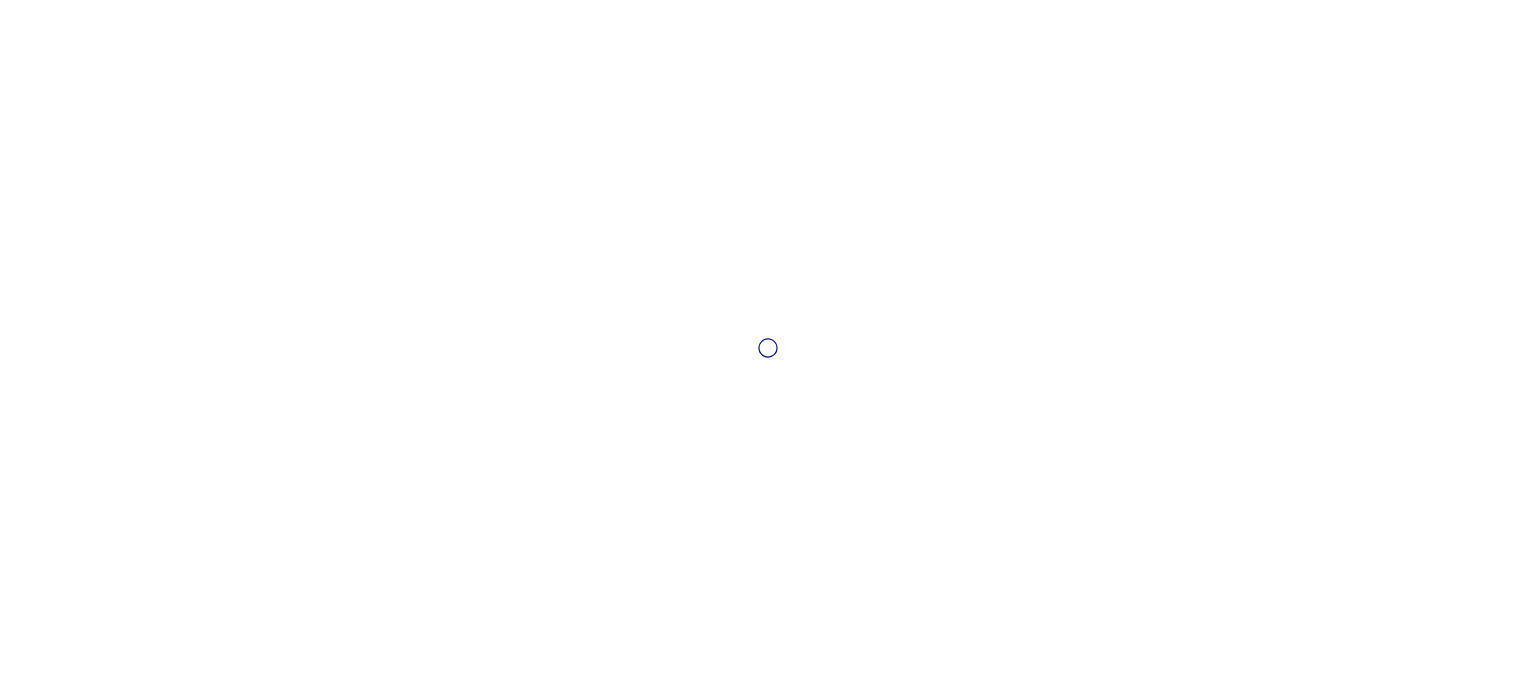 scroll, scrollTop: 0, scrollLeft: 0, axis: both 